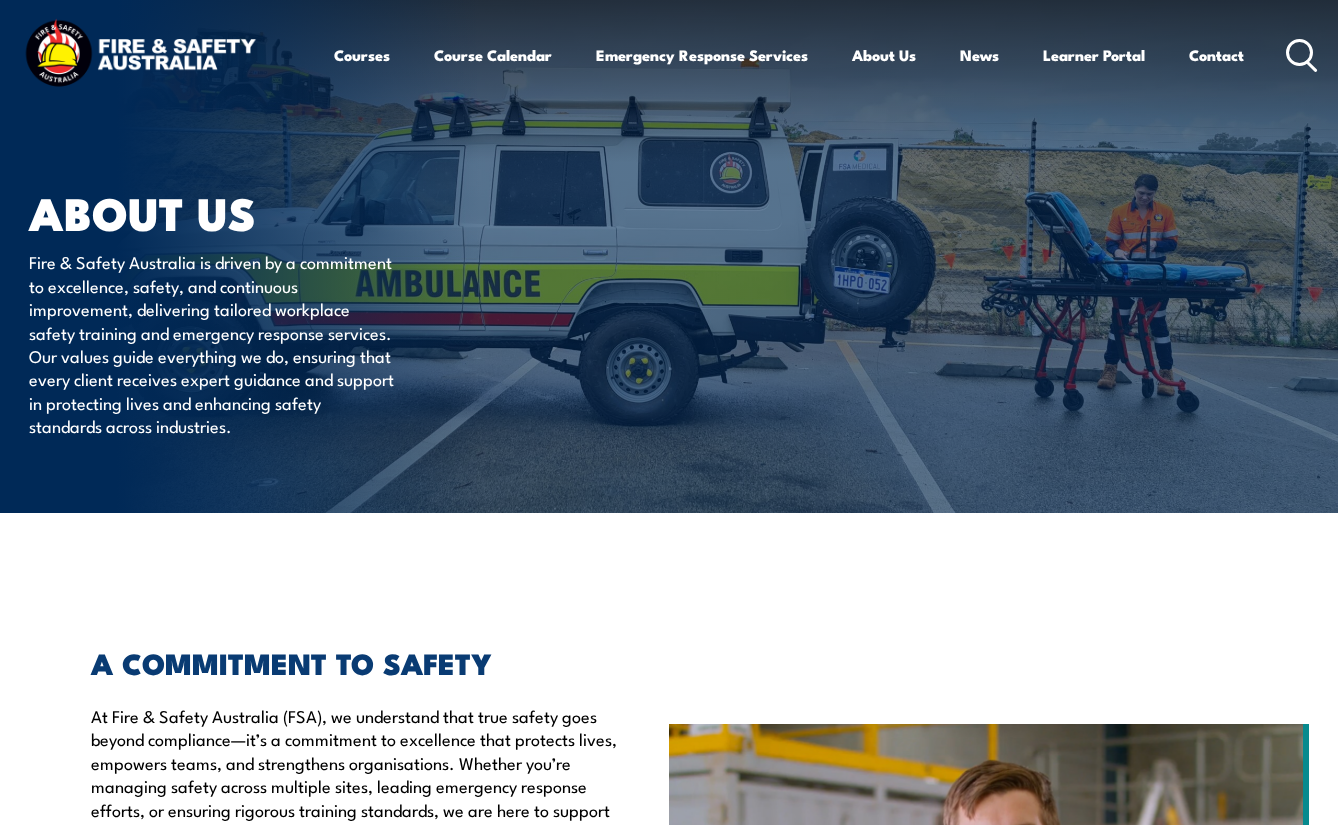 scroll, scrollTop: 0, scrollLeft: 0, axis: both 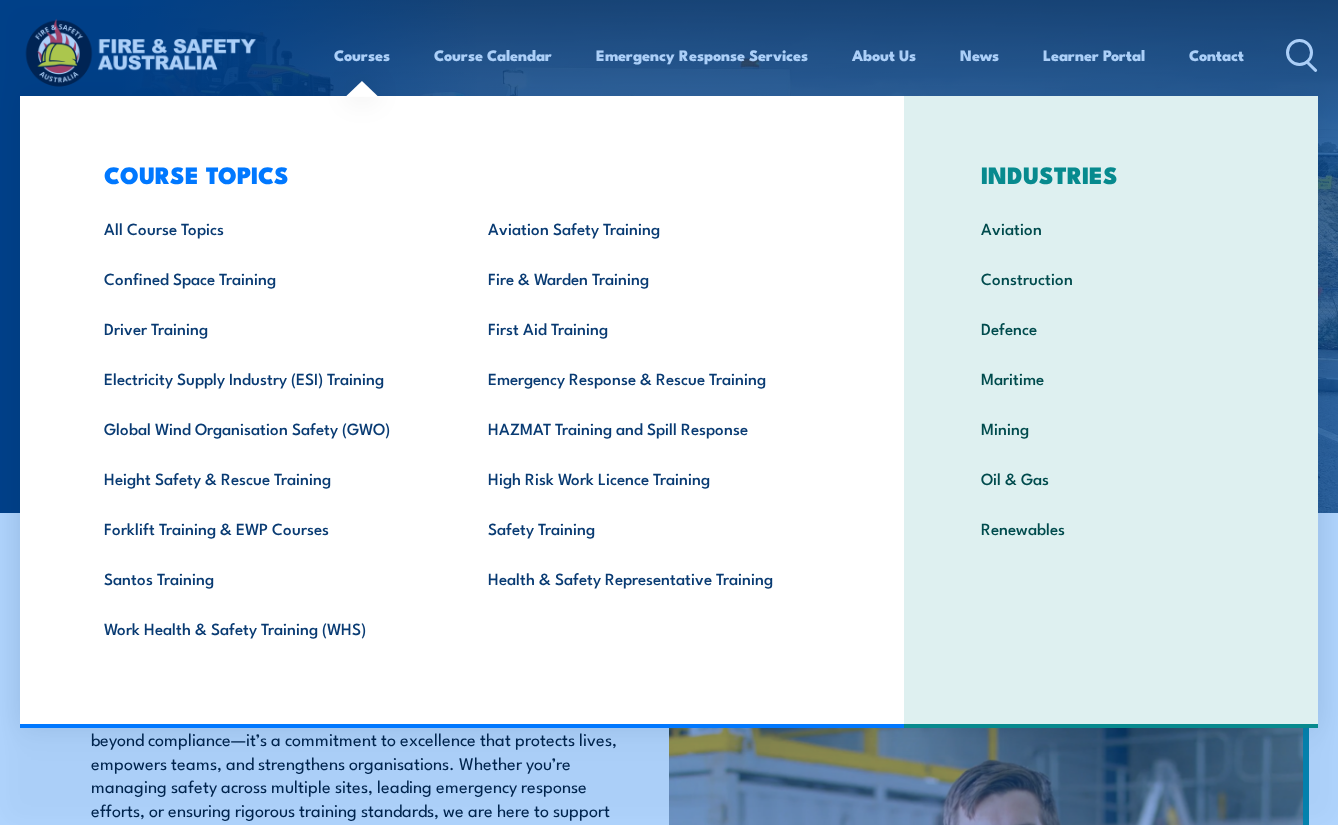 click on "Courses" at bounding box center [362, 55] 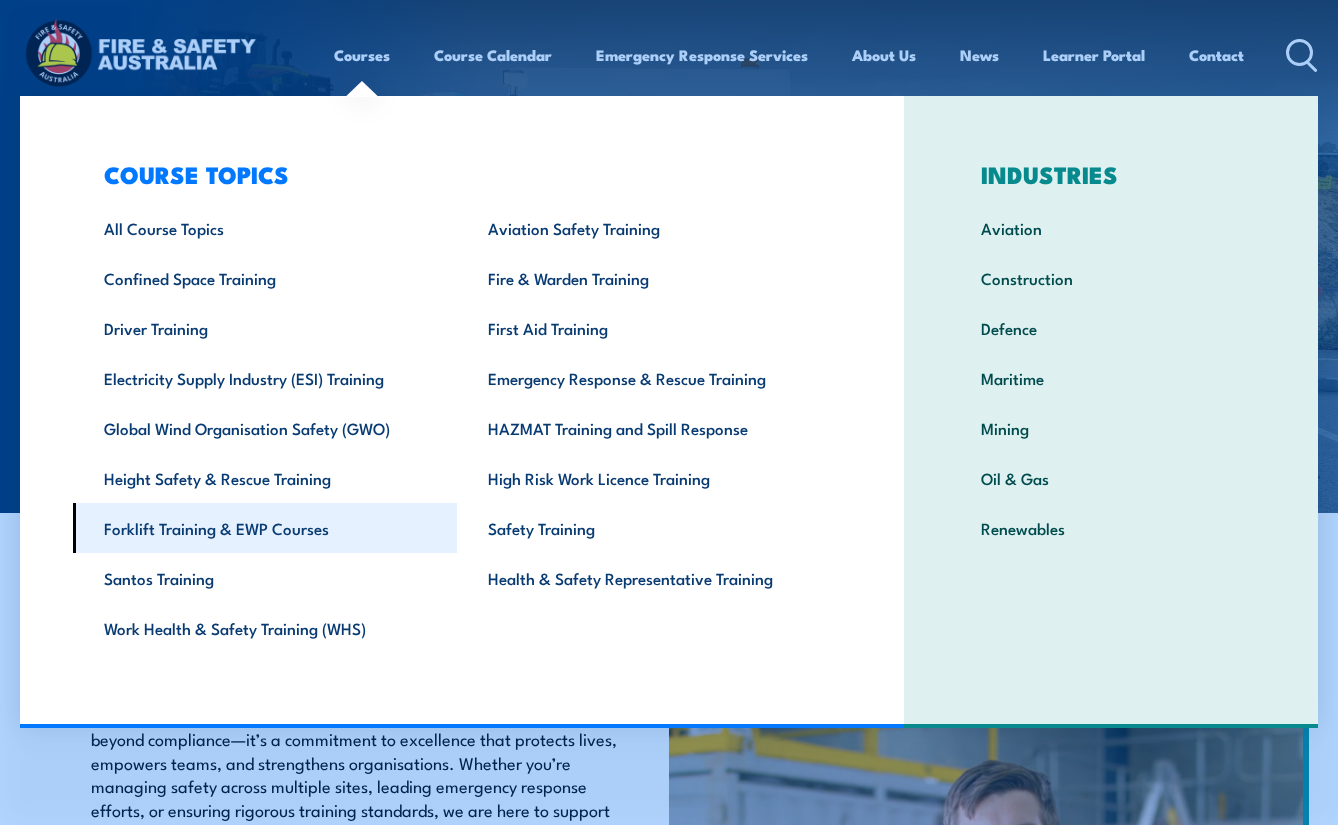 click on "Forklift Training & EWP Courses" at bounding box center (265, 528) 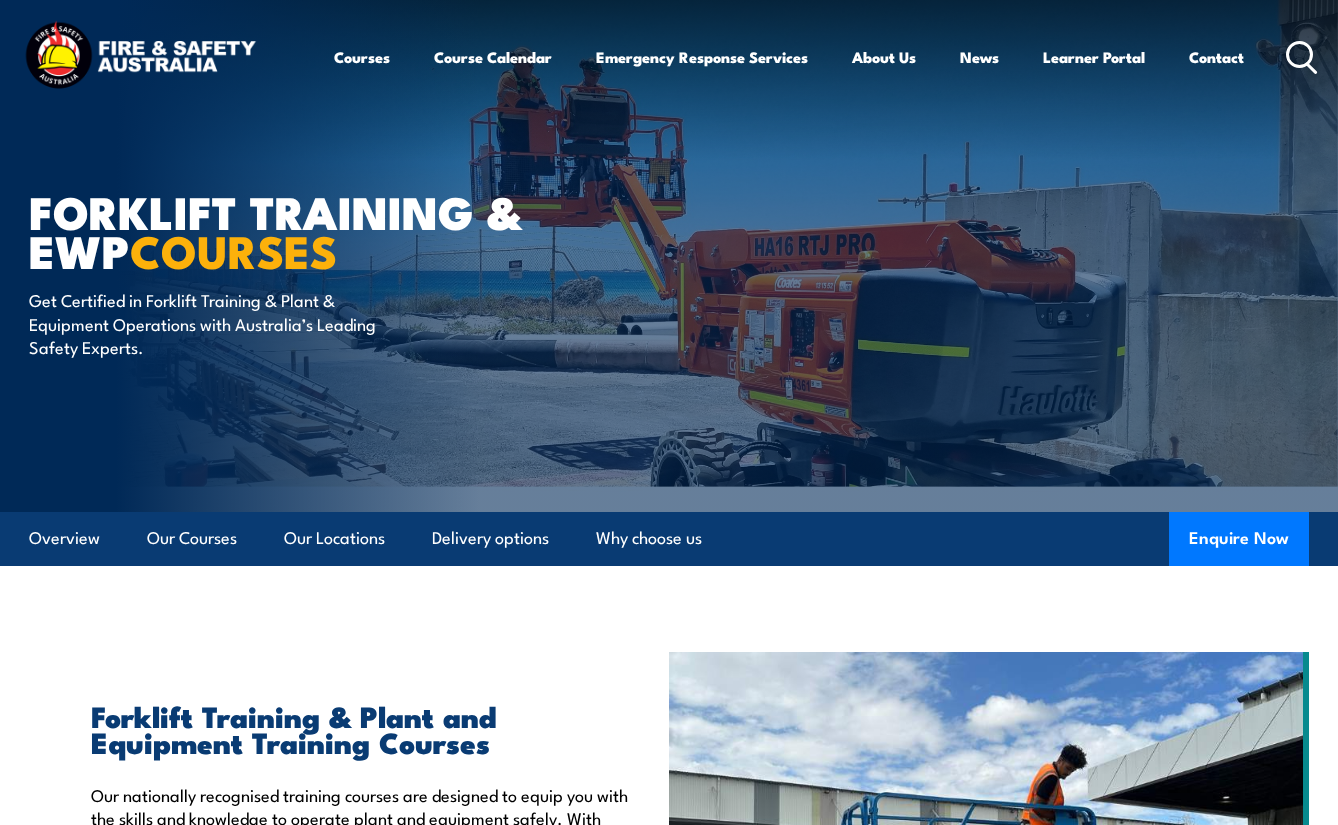 scroll, scrollTop: 0, scrollLeft: 0, axis: both 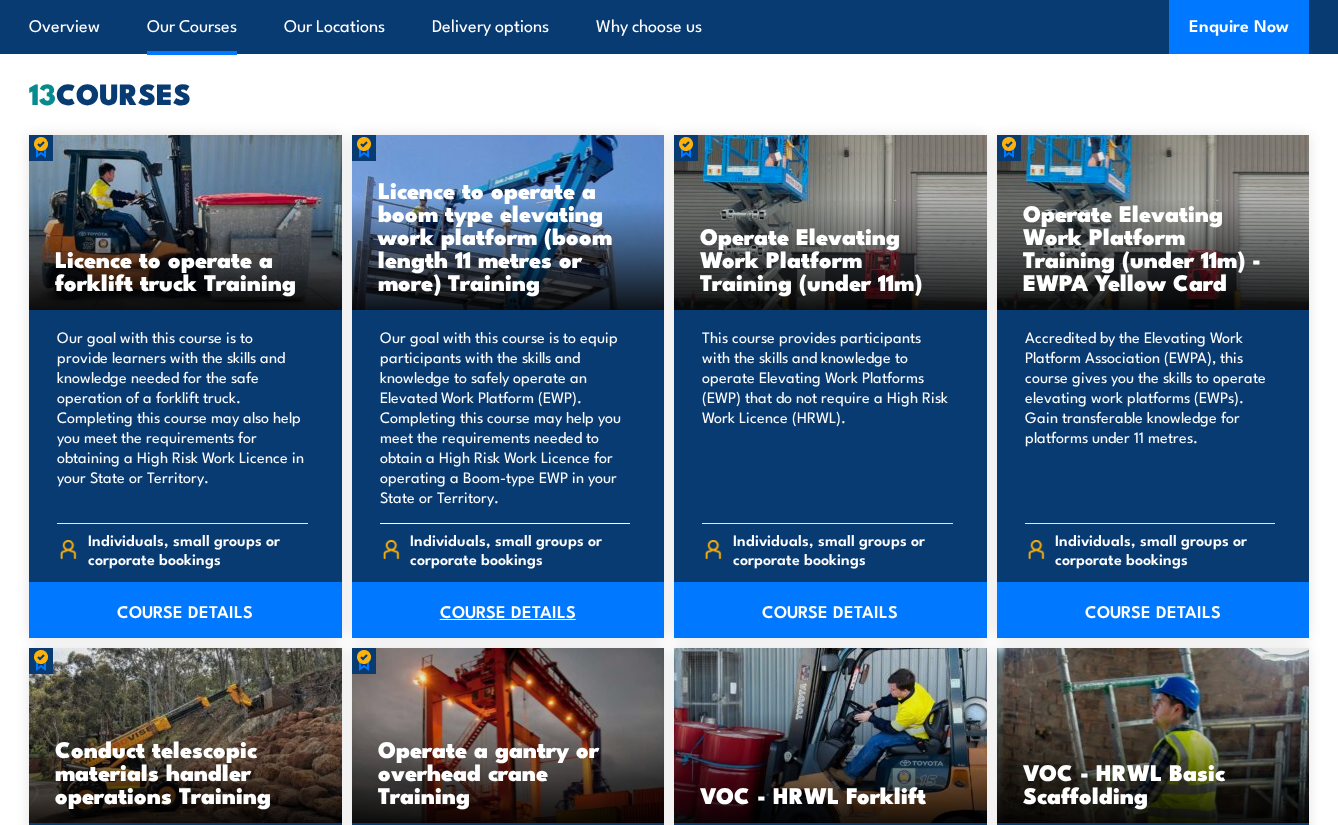click on "COURSE DETAILS" at bounding box center [508, 610] 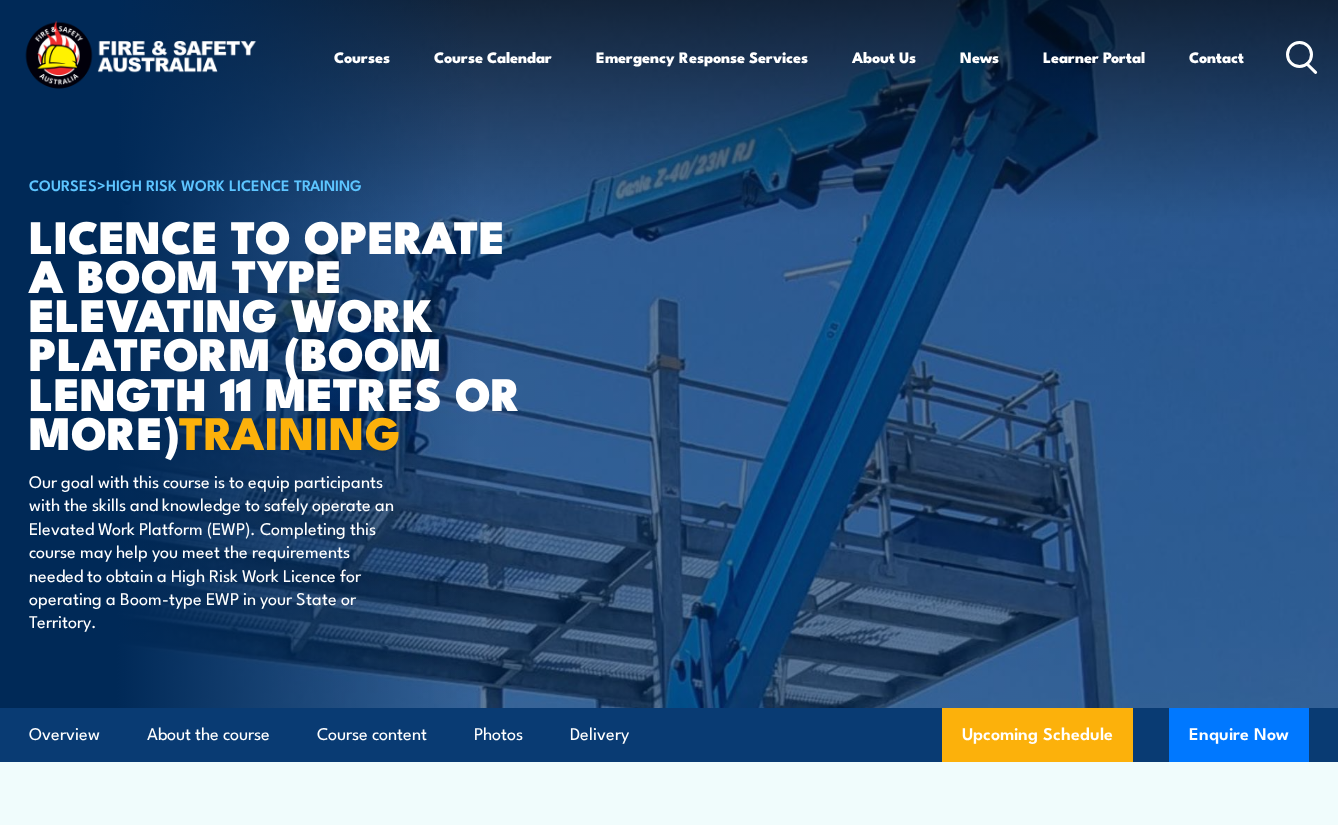 scroll, scrollTop: 0, scrollLeft: 0, axis: both 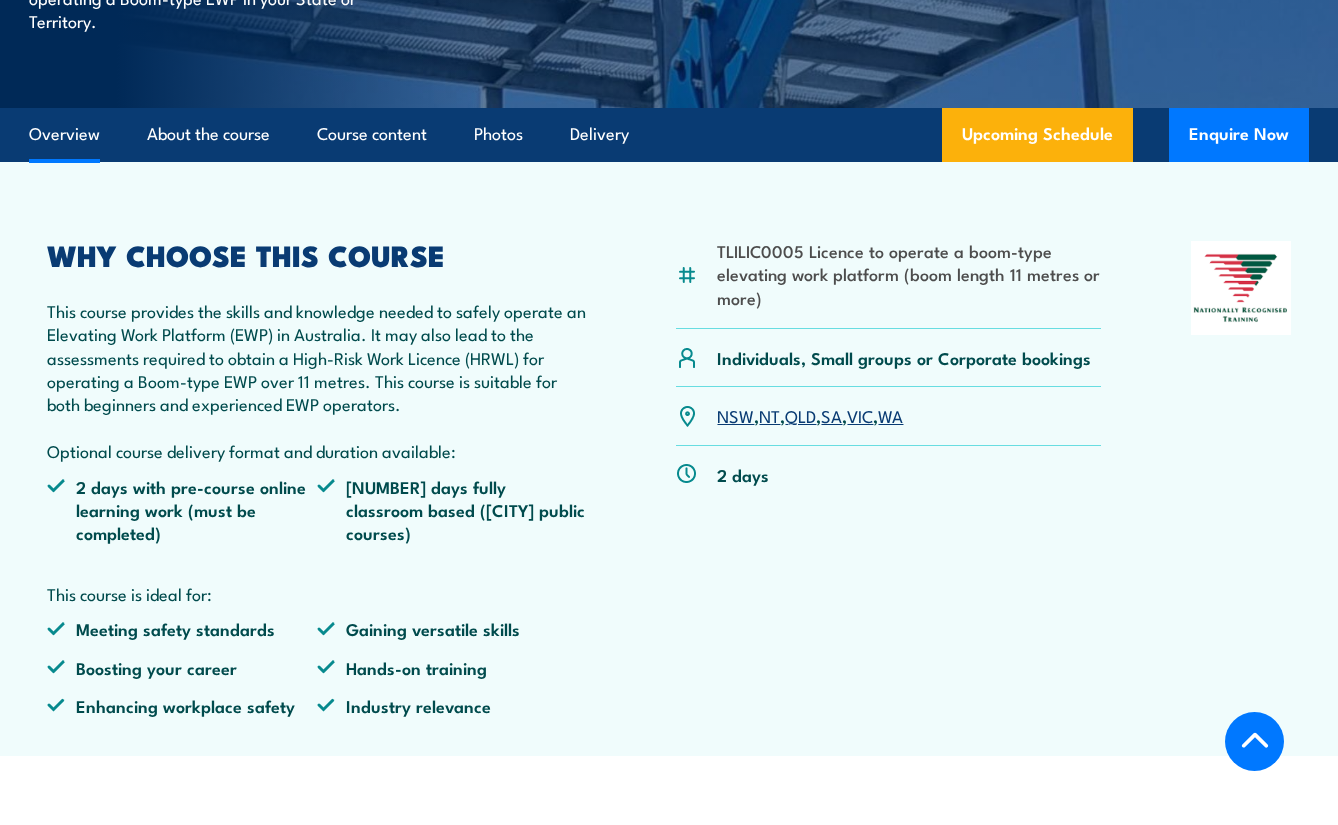 click on "VIC" at bounding box center (860, 415) 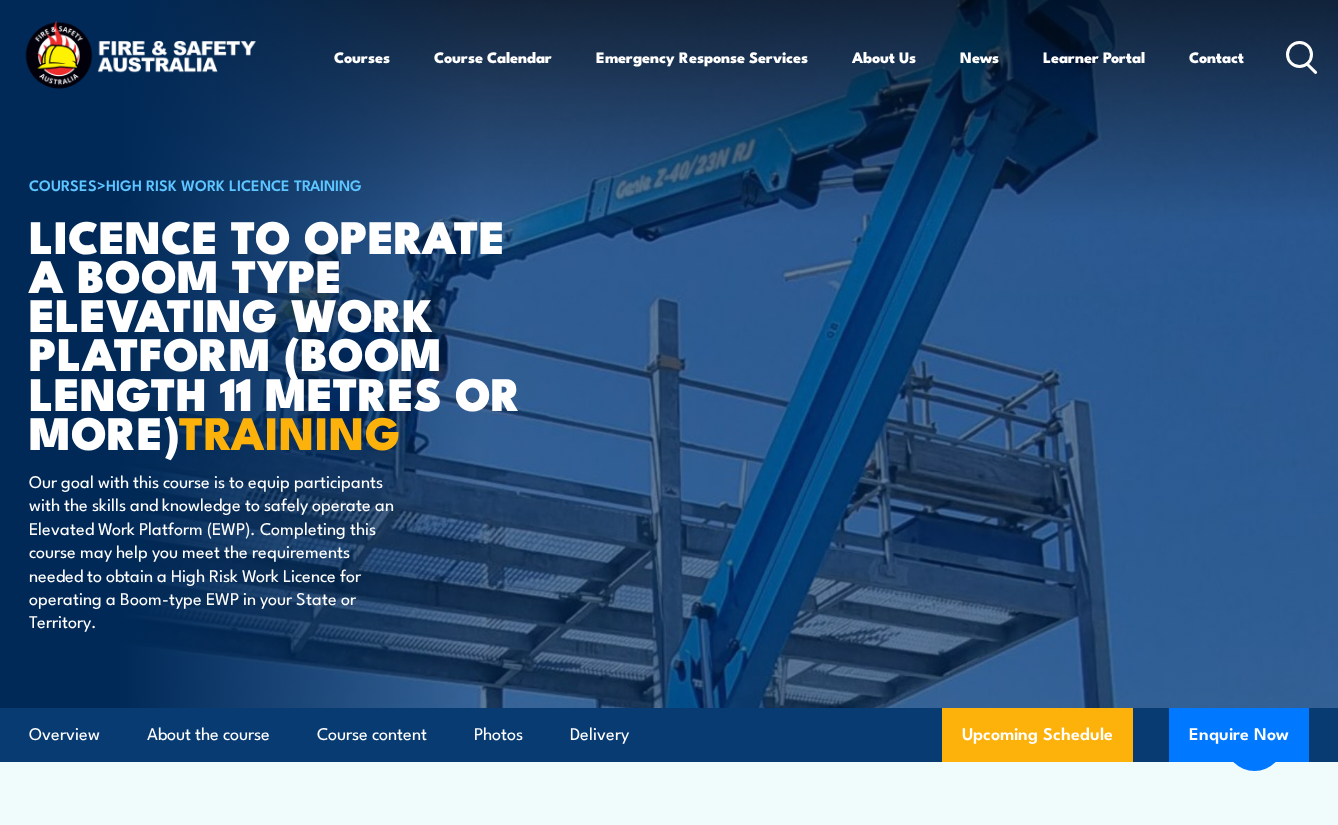 scroll, scrollTop: 3009, scrollLeft: 0, axis: vertical 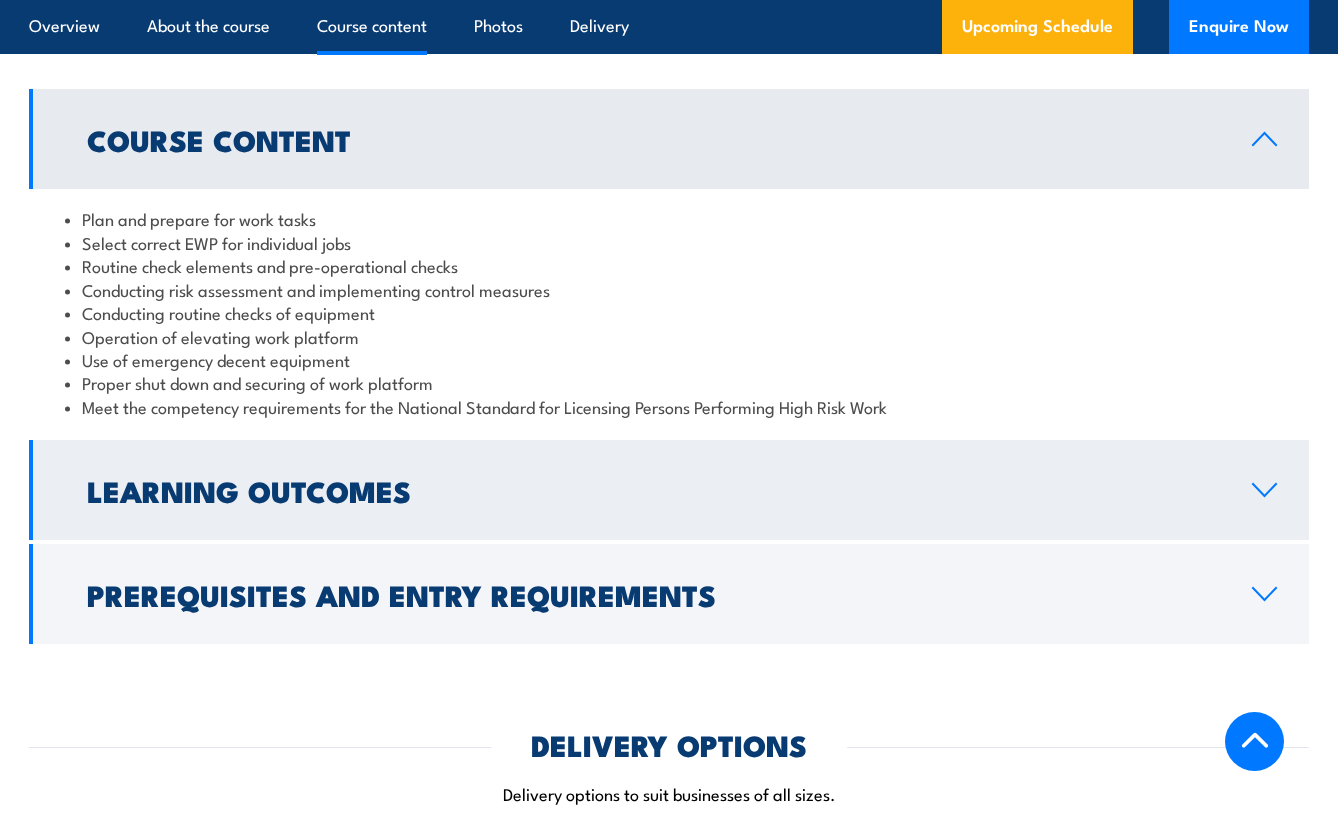click on "Learning Outcomes" at bounding box center [653, 139] 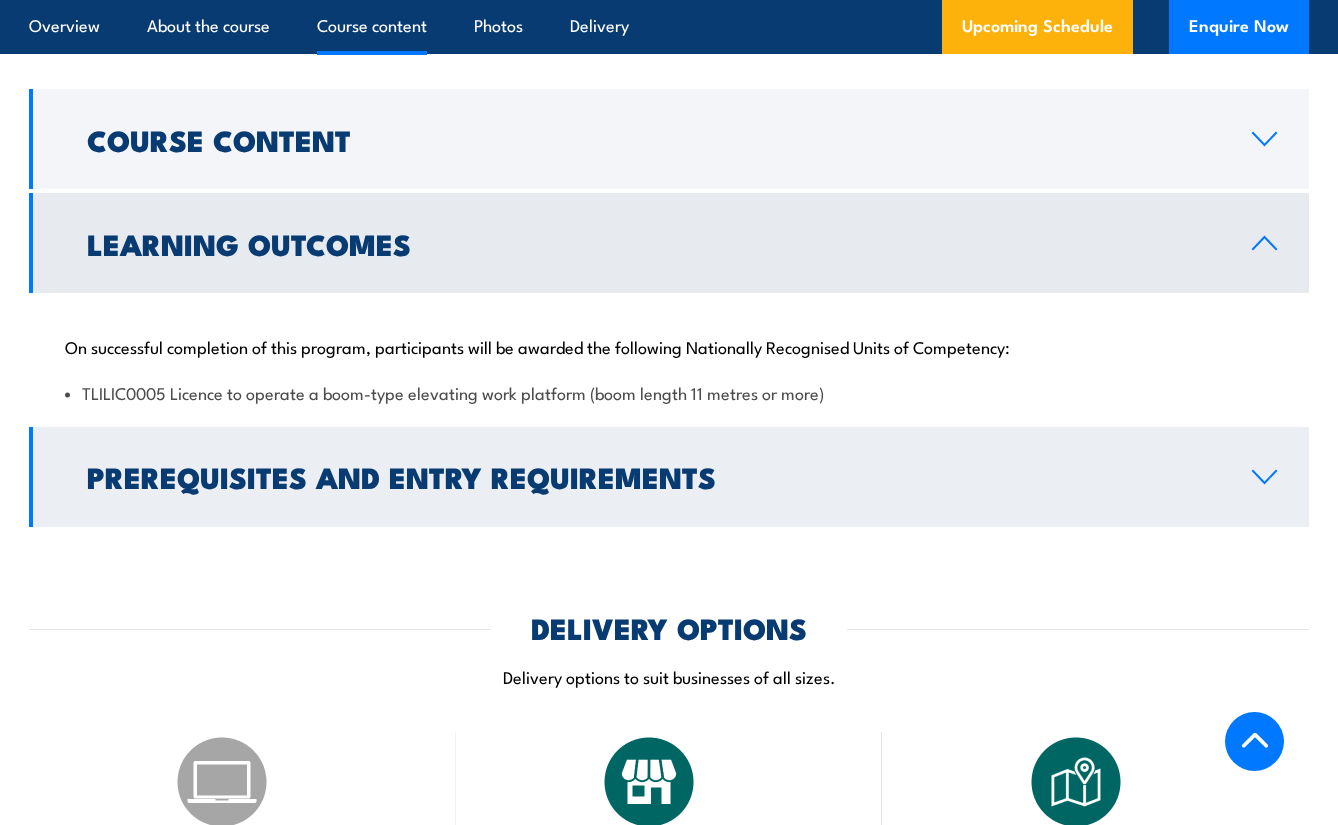 click on "Prerequisites and Entry Requirements" at bounding box center [653, 139] 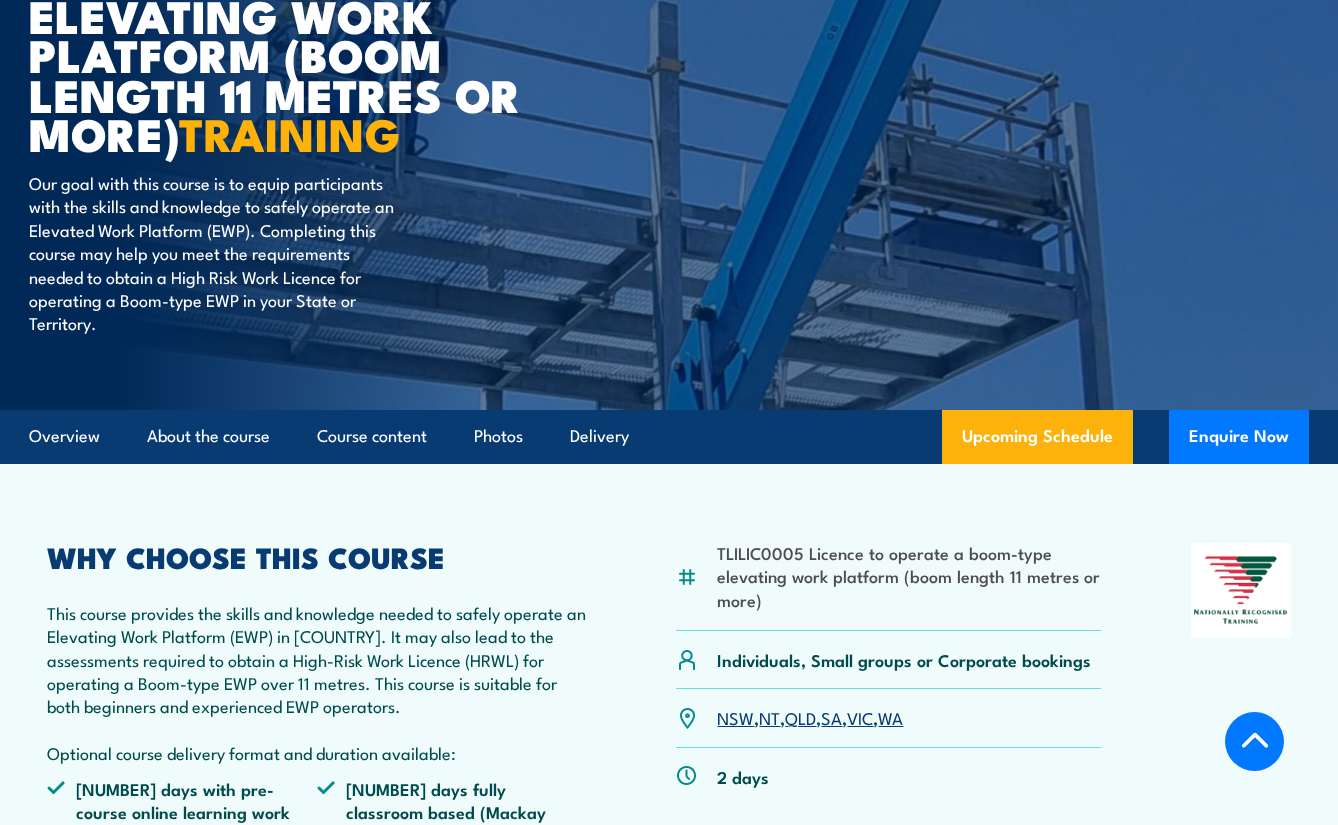 scroll, scrollTop: 307, scrollLeft: 0, axis: vertical 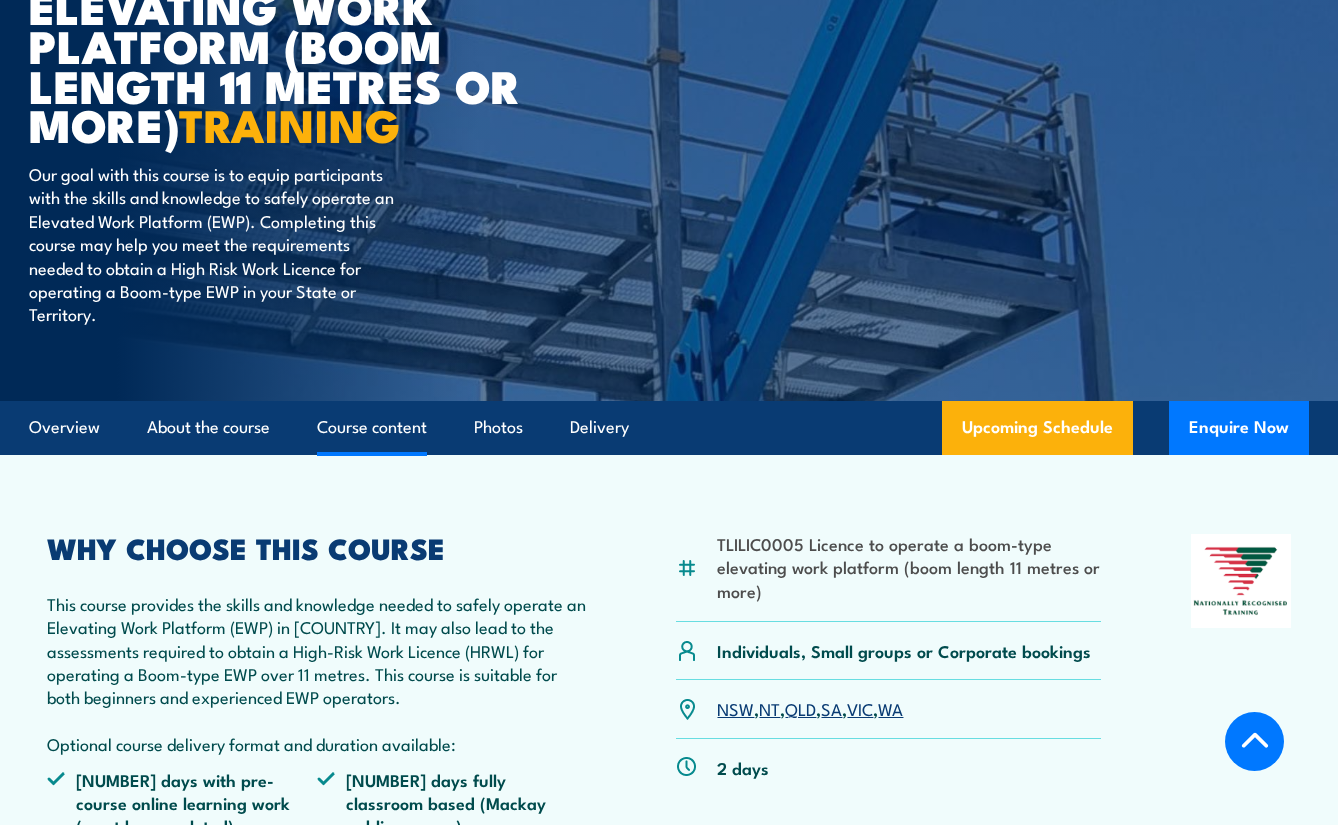 click on "Course content" at bounding box center [372, 427] 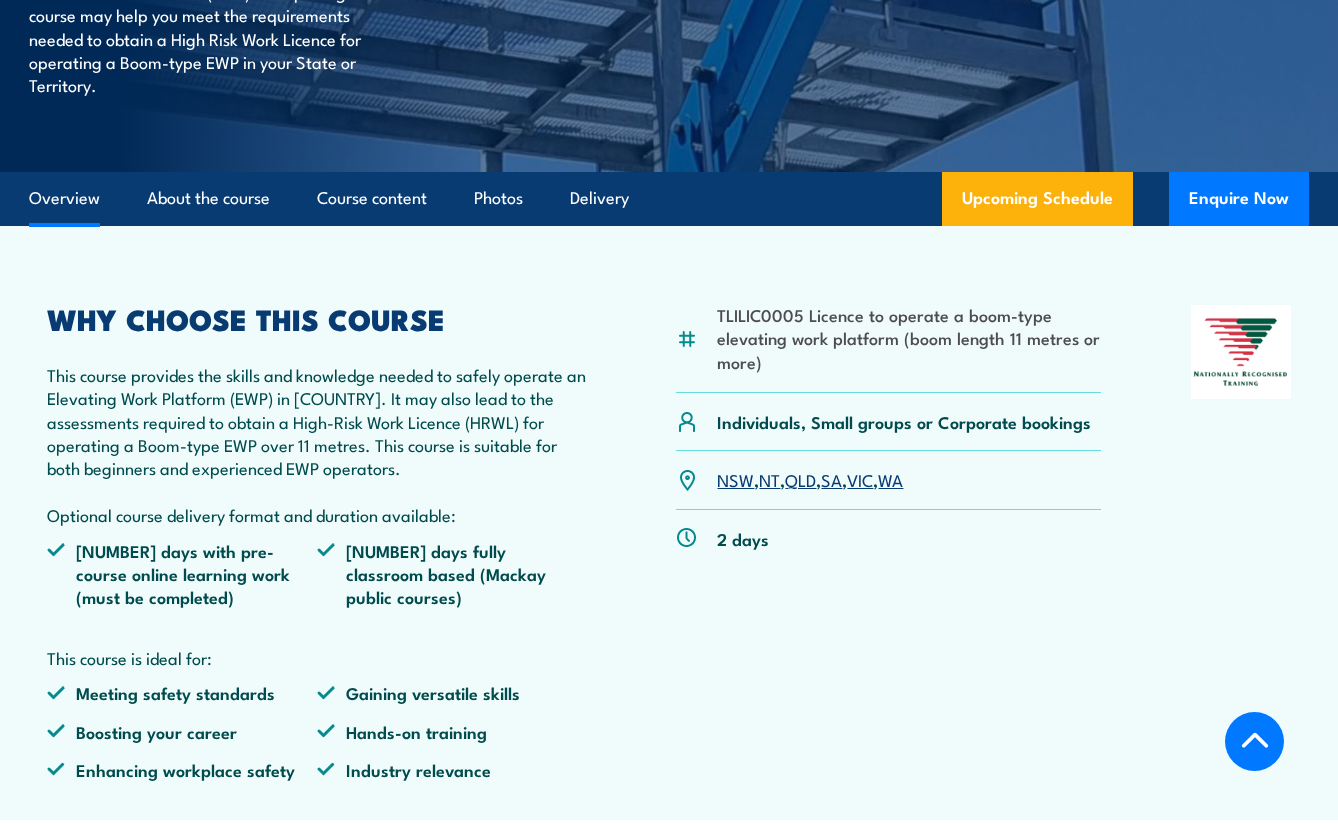 scroll, scrollTop: 372, scrollLeft: 0, axis: vertical 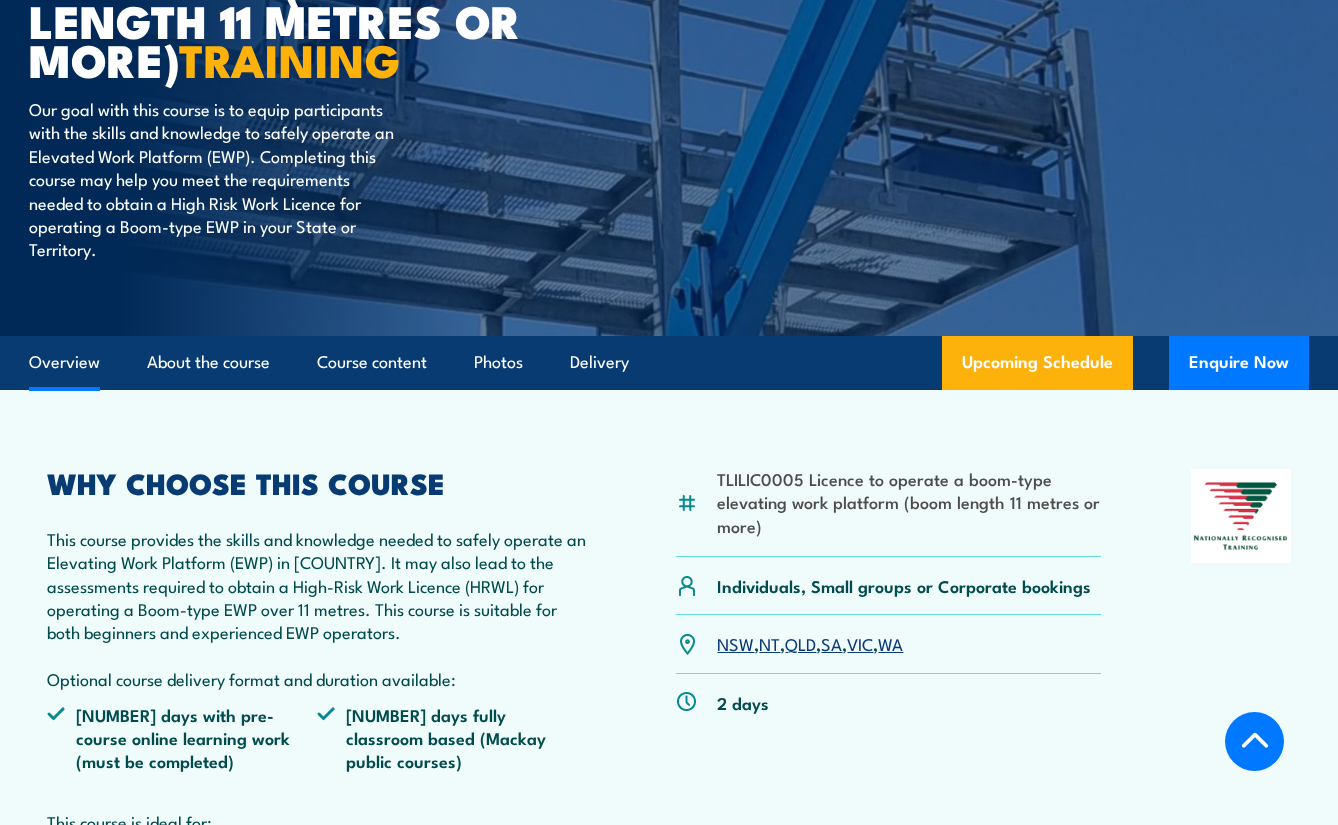 click on "Overview" at bounding box center [64, 362] 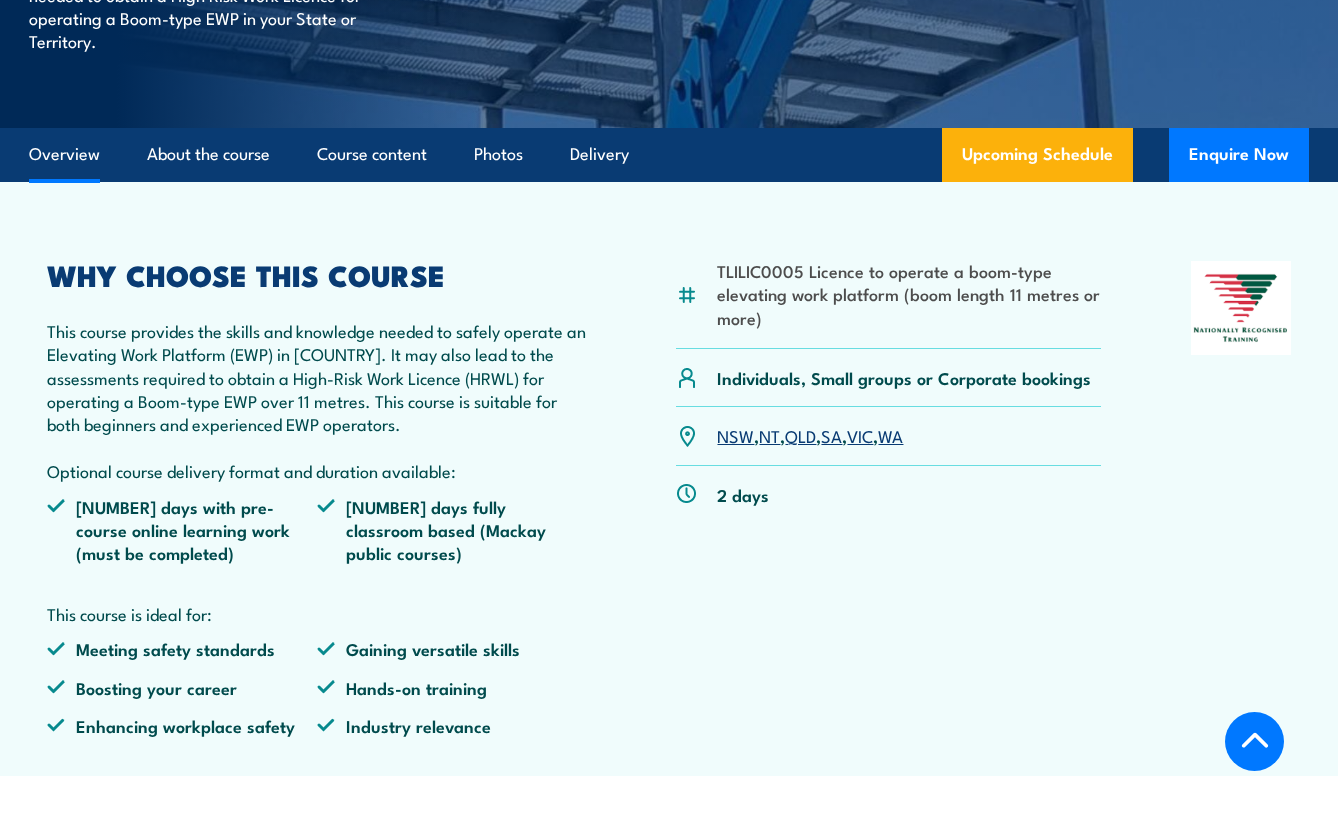 scroll, scrollTop: 638, scrollLeft: 0, axis: vertical 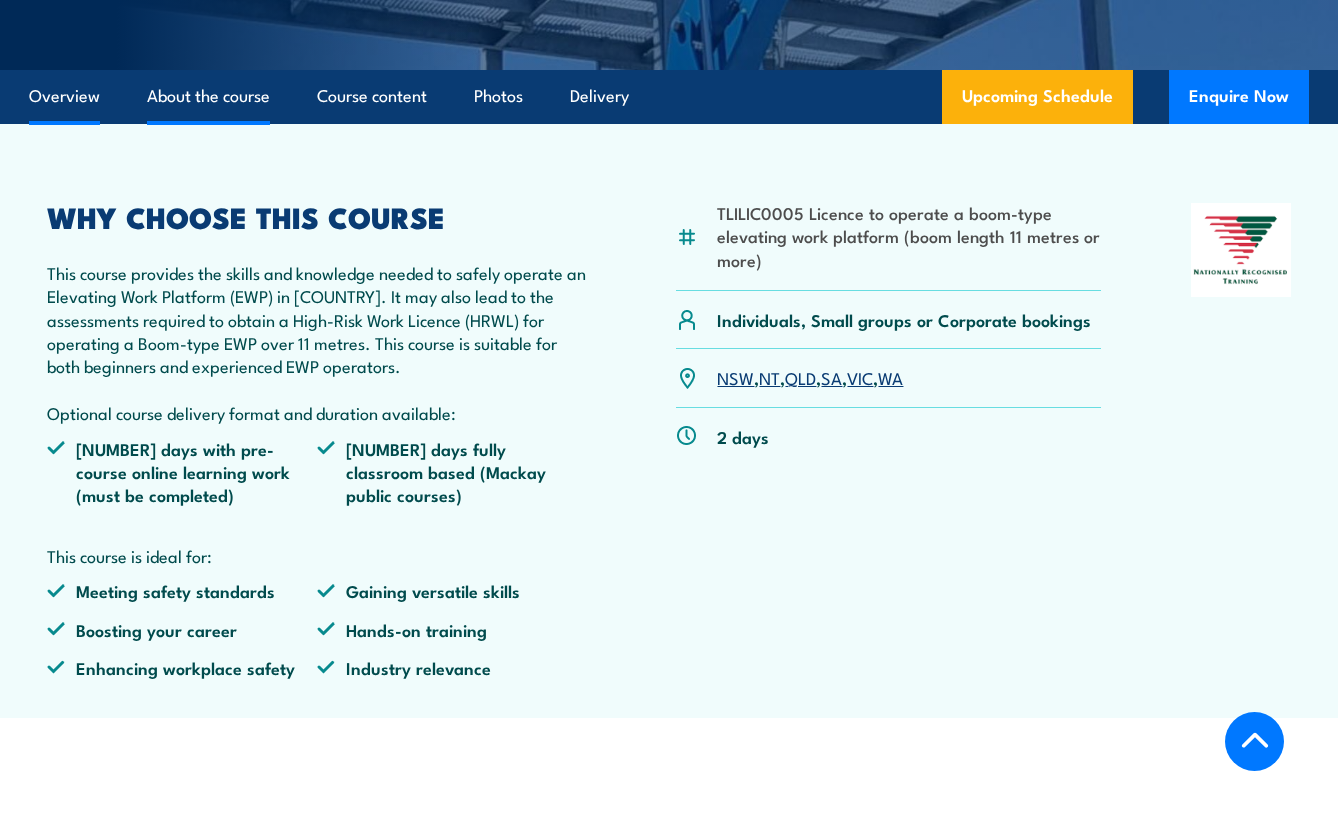 click on "About the course" at bounding box center (208, 96) 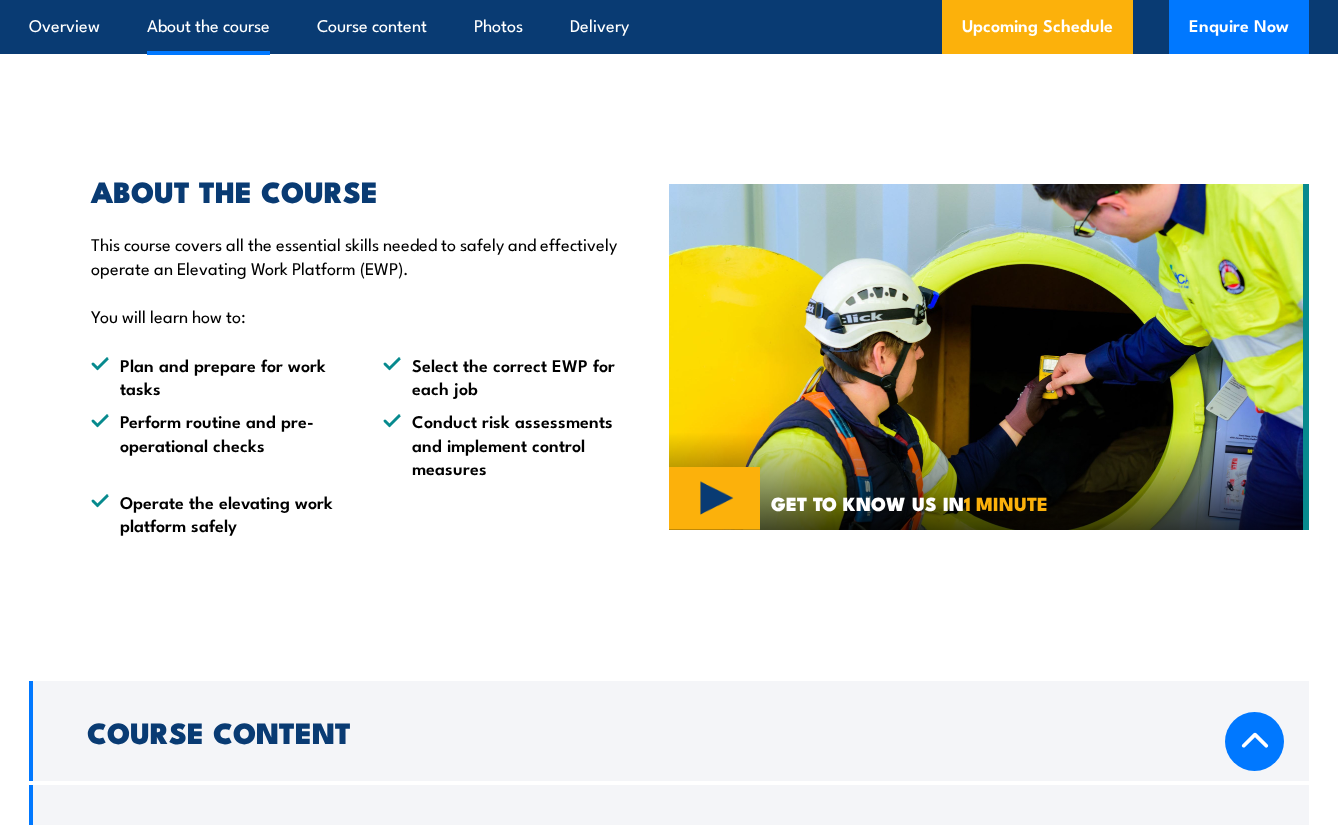 scroll, scrollTop: 1318, scrollLeft: 0, axis: vertical 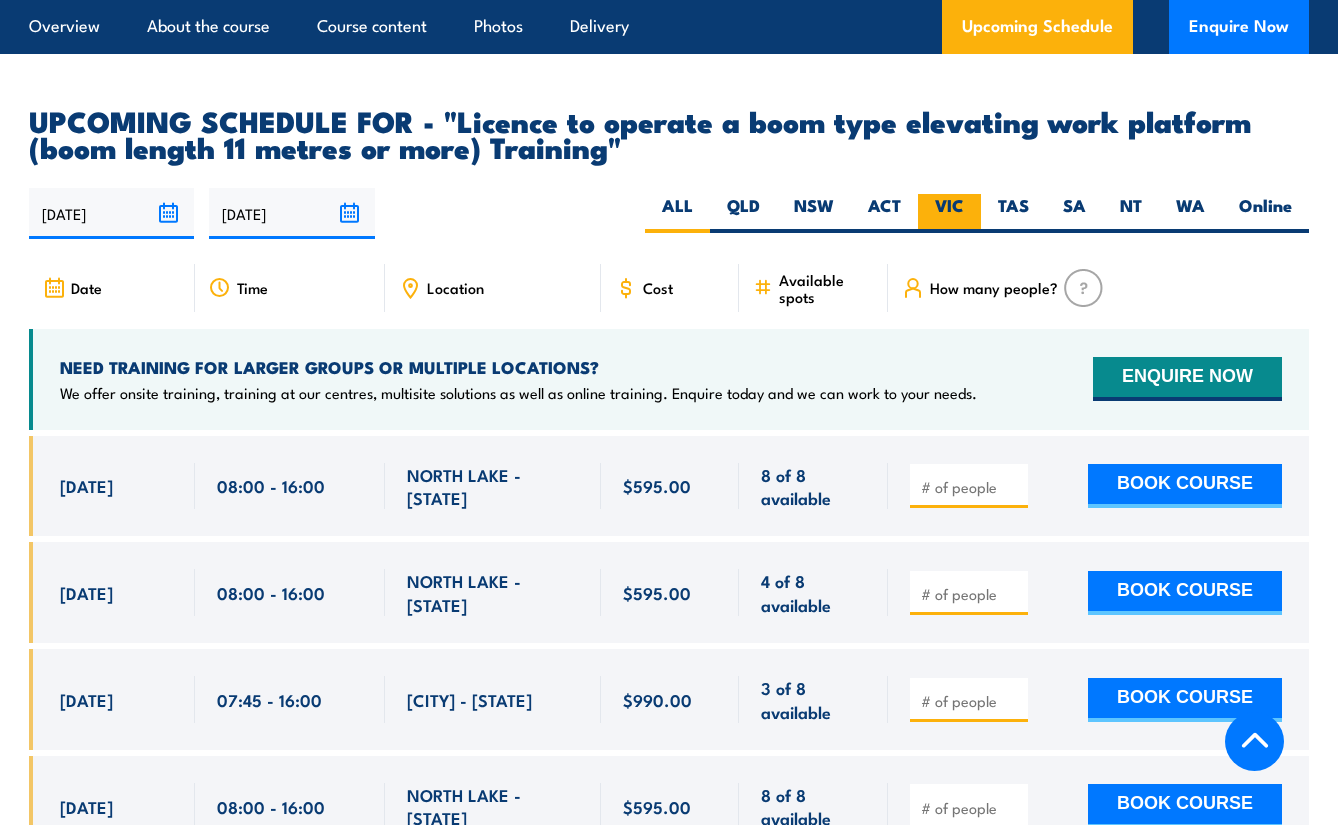 click on "VIC" at bounding box center [949, 213] 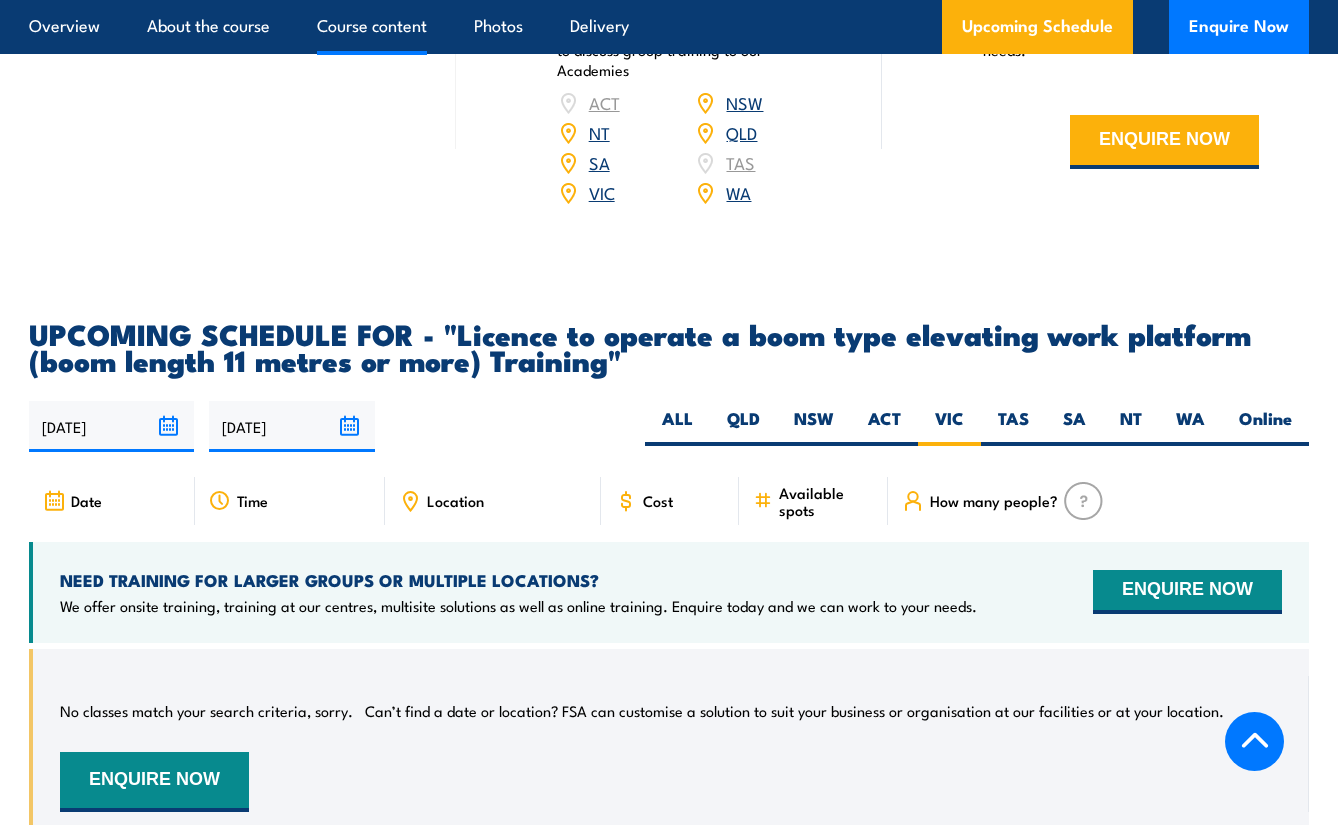scroll, scrollTop: 0, scrollLeft: 0, axis: both 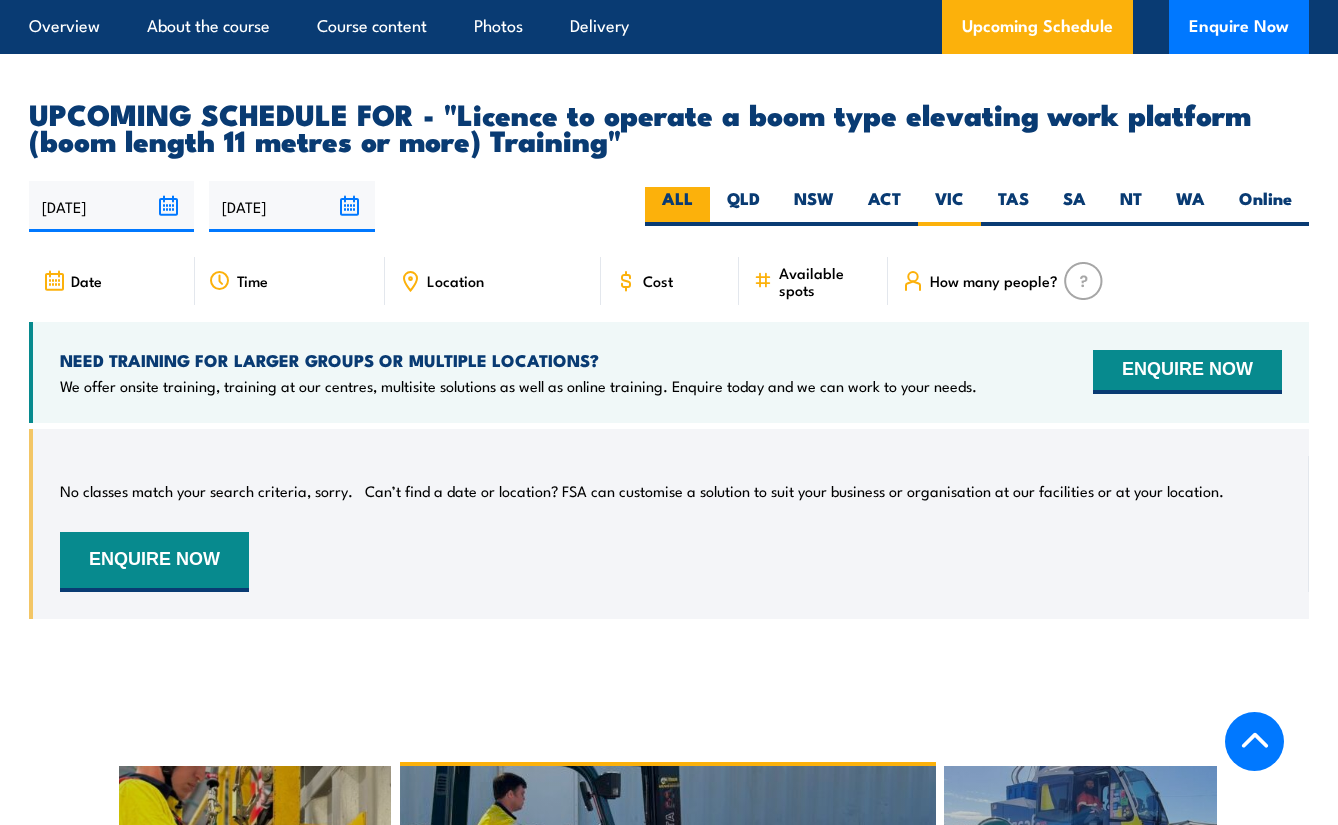 click on "ALL" at bounding box center [677, 206] 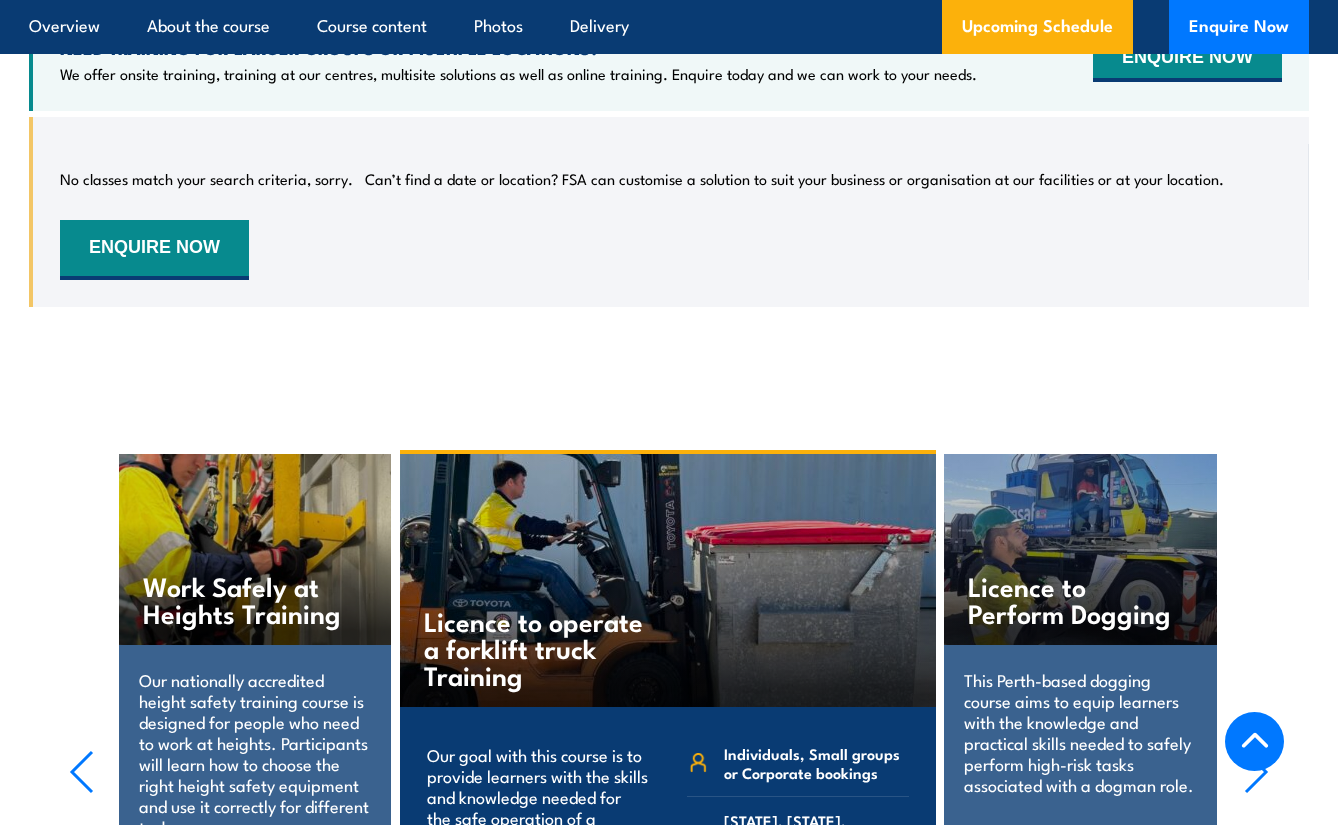 scroll, scrollTop: 3807, scrollLeft: 0, axis: vertical 